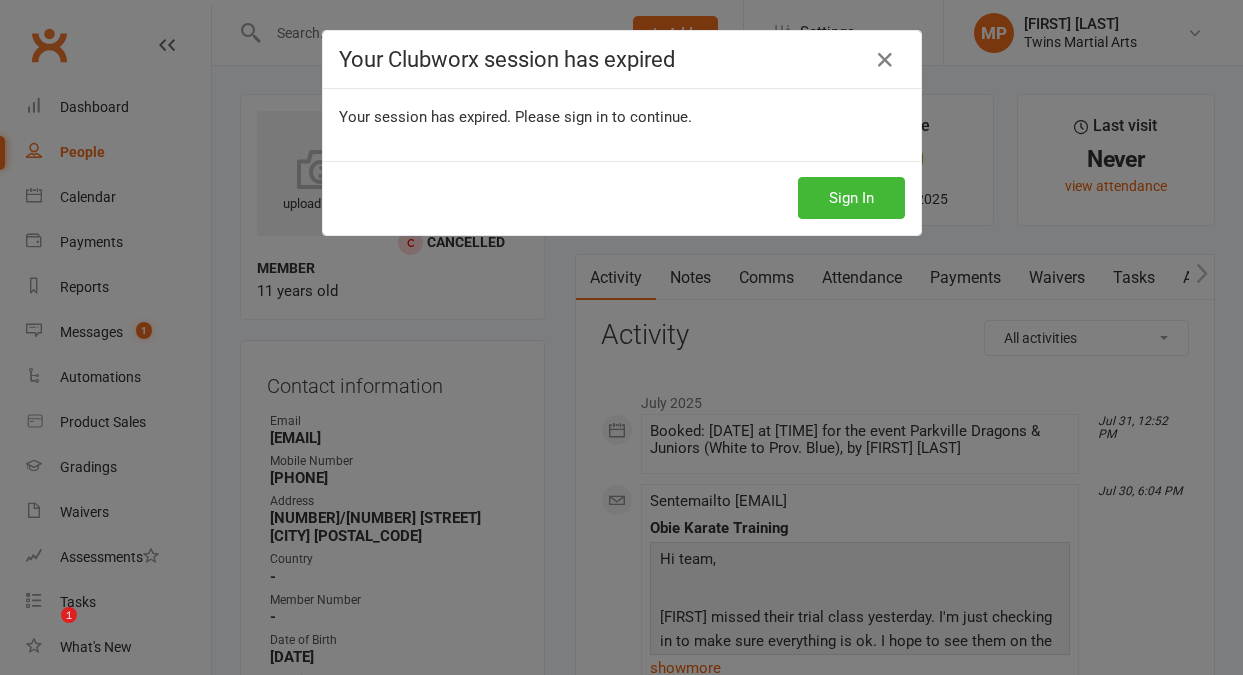 scroll, scrollTop: 0, scrollLeft: 0, axis: both 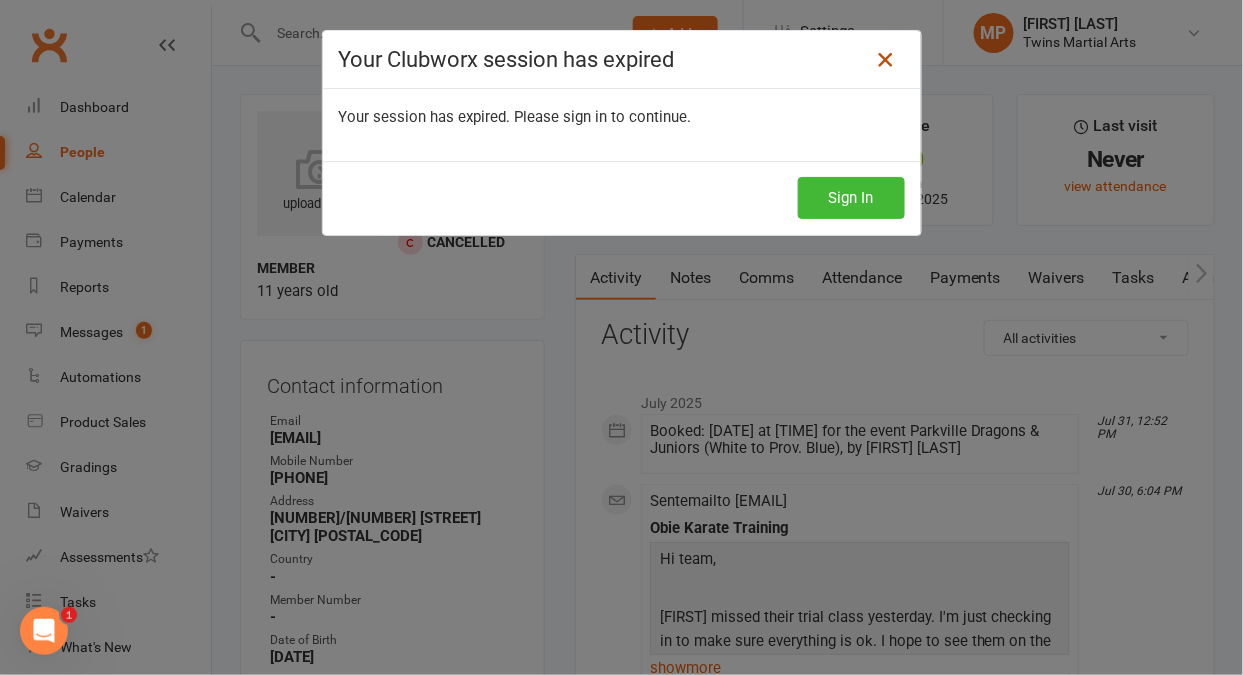 click at bounding box center (885, 60) 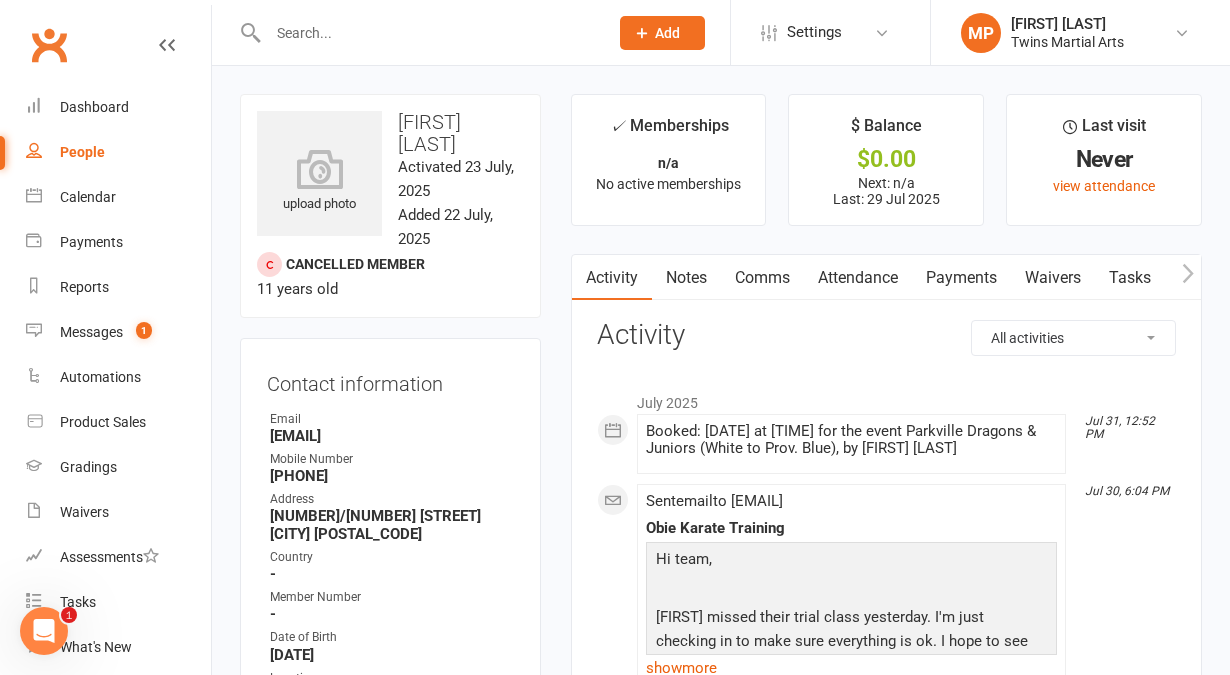 click on "Clubworx" at bounding box center [49, 45] 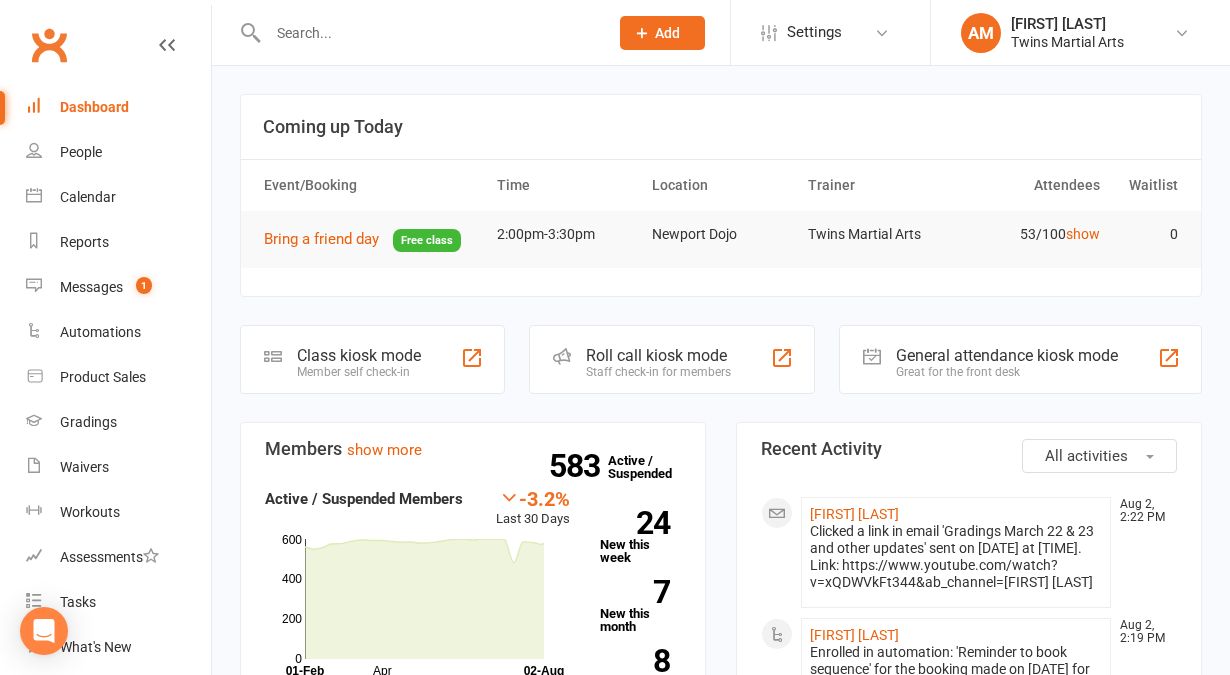 scroll, scrollTop: 0, scrollLeft: 0, axis: both 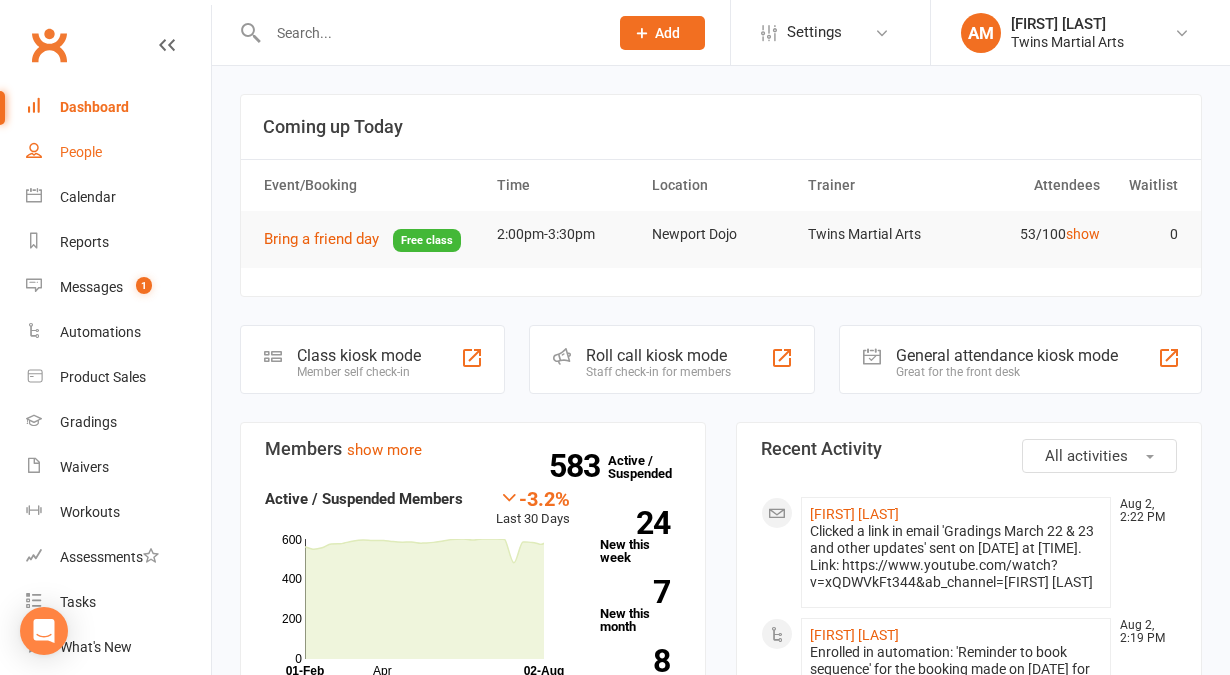 click on "People" at bounding box center (118, 152) 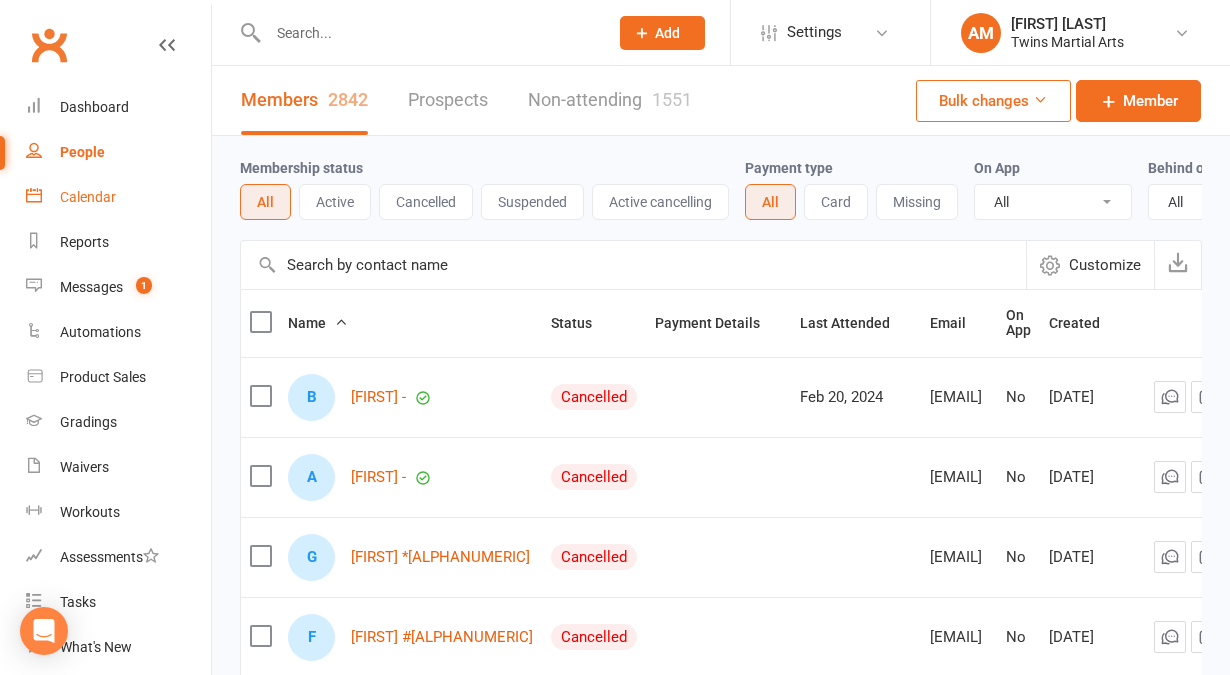click on "Calendar" at bounding box center [88, 197] 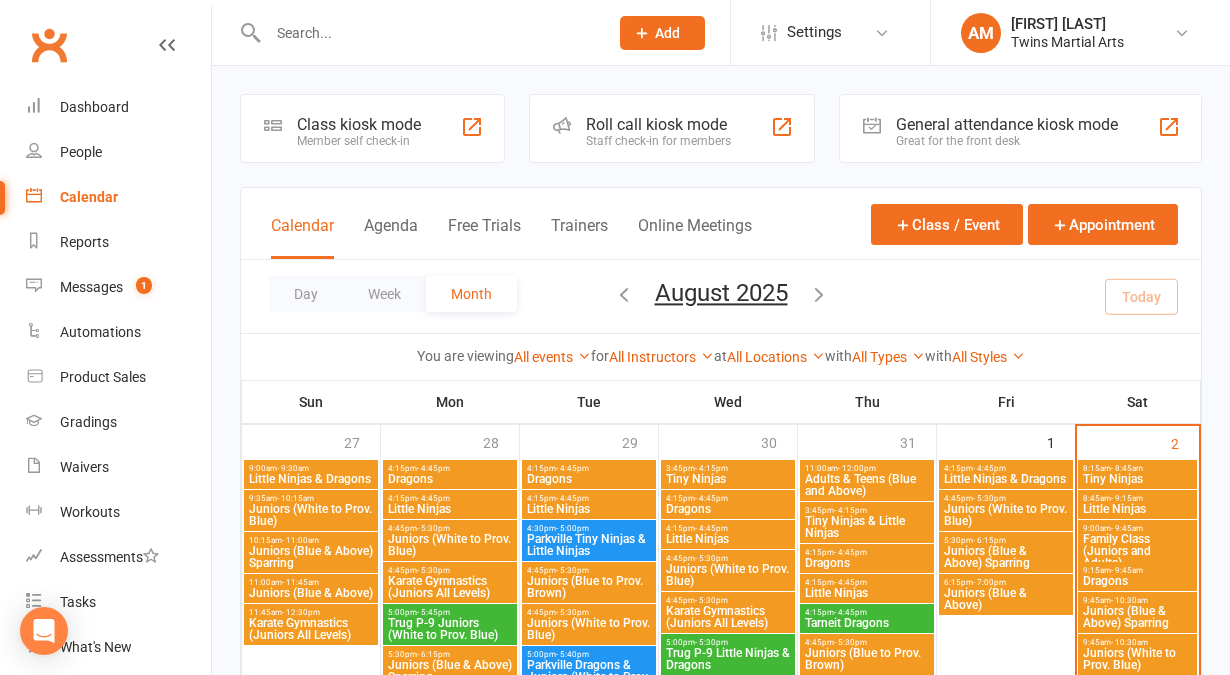 click on "Prospect
Member
Non-attending contact
Class / event
Appointment
Grading event
Task
Membership plan
Bulk message
Add
Settings Membership Plans Event Templates Appointment Types Website Customize Contacts AM Aaron Marshall Twins Martial Arts My profile Help Terms & conditions  Privacy policy  Sign out Clubworx Dashboard People Calendar Reports Messages   1 Automations   Product Sales Gradings   Waivers   Workouts   Assessments  Tasks   What's New Check-in Kiosk modes General attendance Roll call Class check-in Signed in successfully. × × × × Class kiosk mode Member self check-in Roll call kiosk mode Staff check-in for members General attendance kiosk mode Great for the front desk Kiosk modes:  General attendance  General attendance Class" at bounding box center (615, 2213) 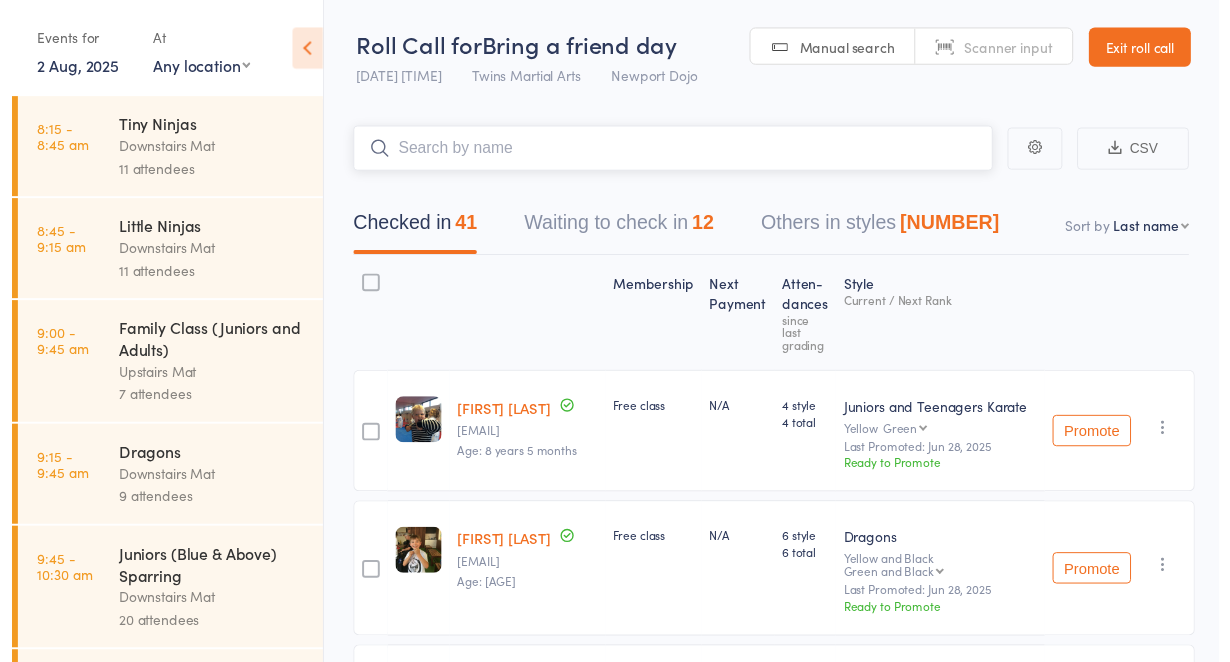 scroll, scrollTop: 0, scrollLeft: 0, axis: both 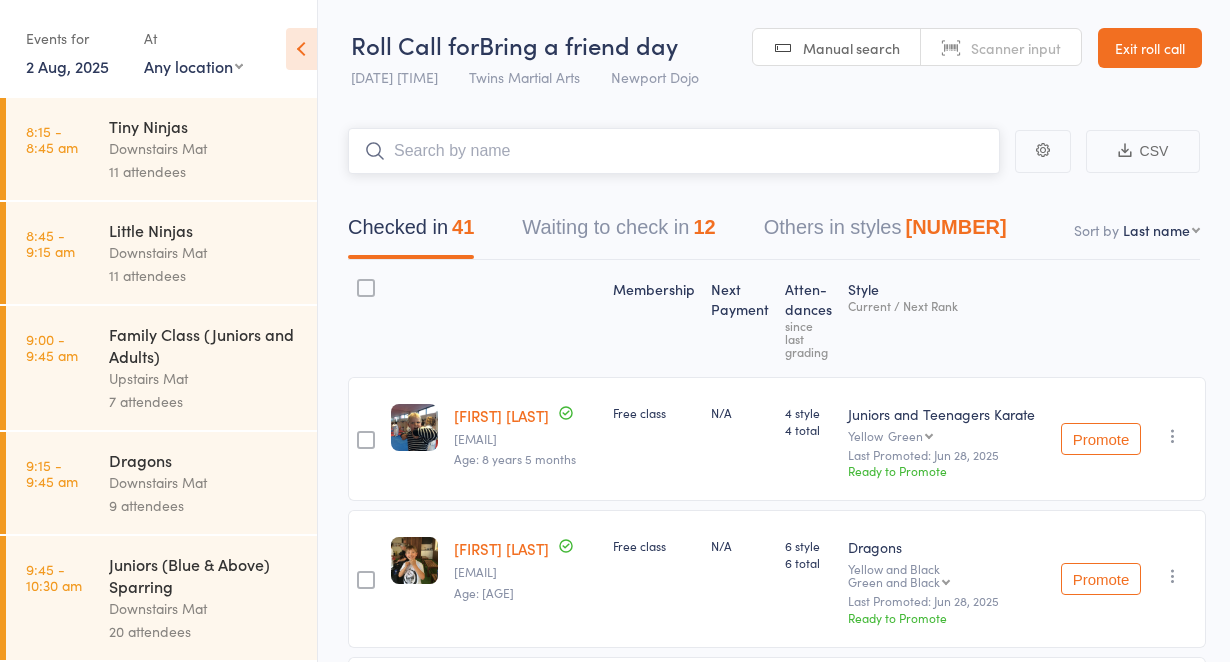 click on "Waiting to check in  12" at bounding box center [618, 232] 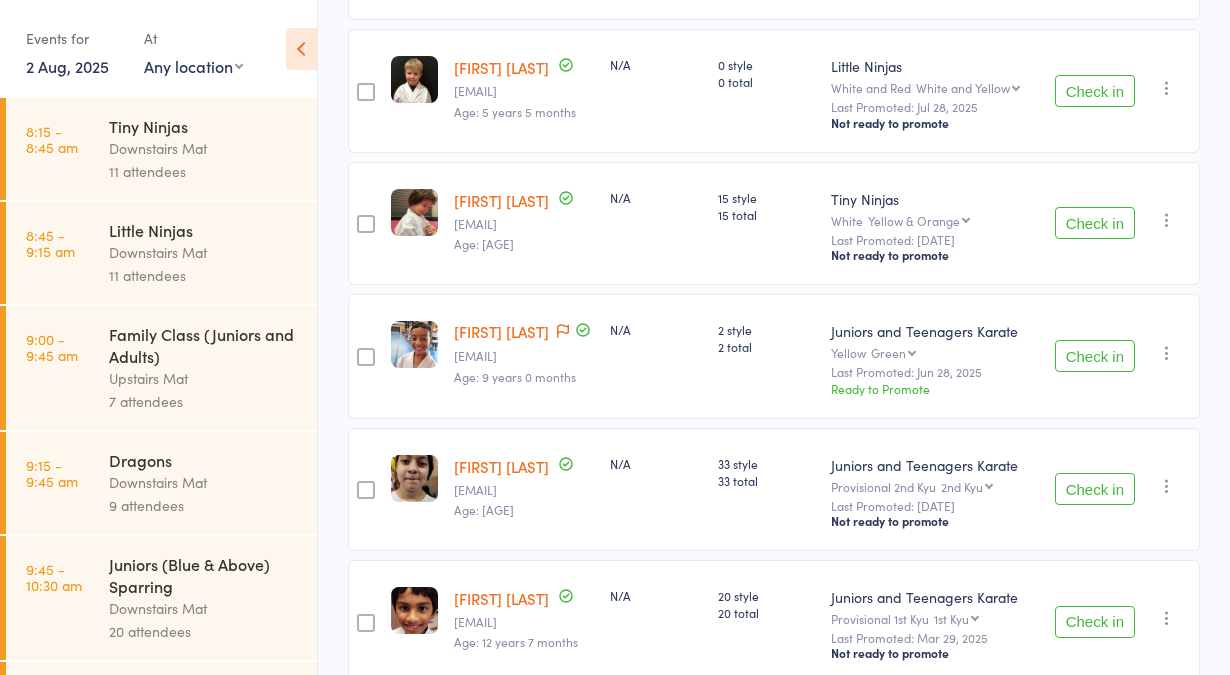 scroll, scrollTop: 0, scrollLeft: 0, axis: both 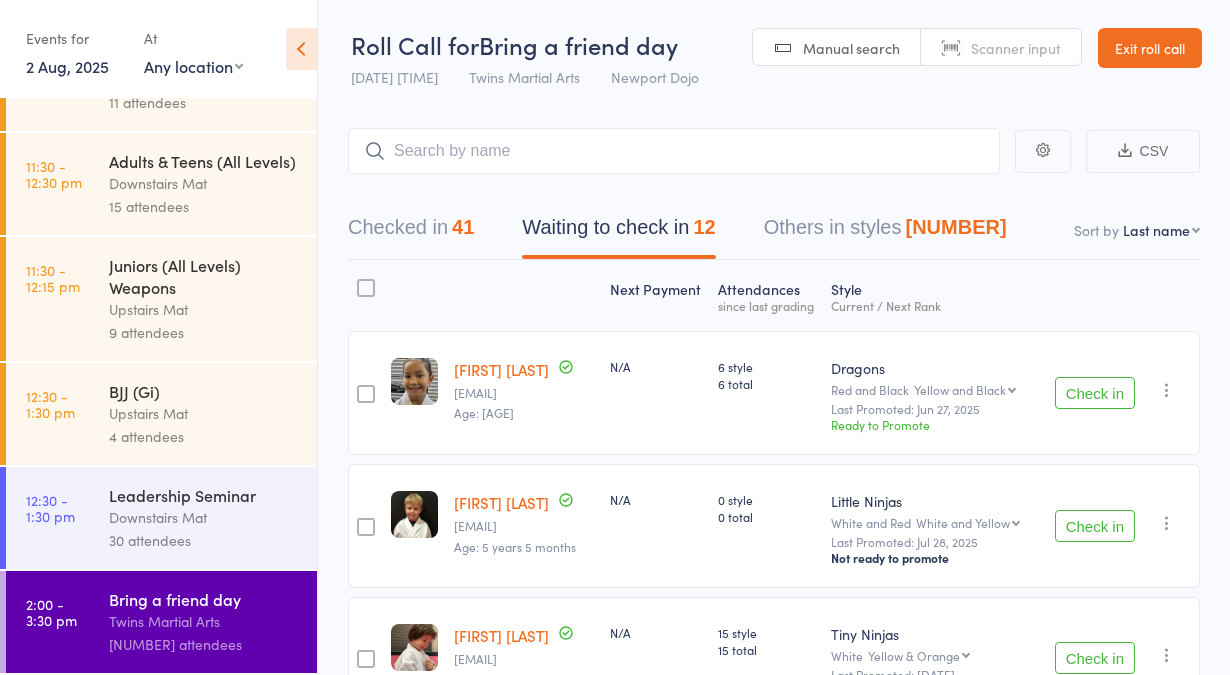 click on "Downstairs Mat" at bounding box center [204, 517] 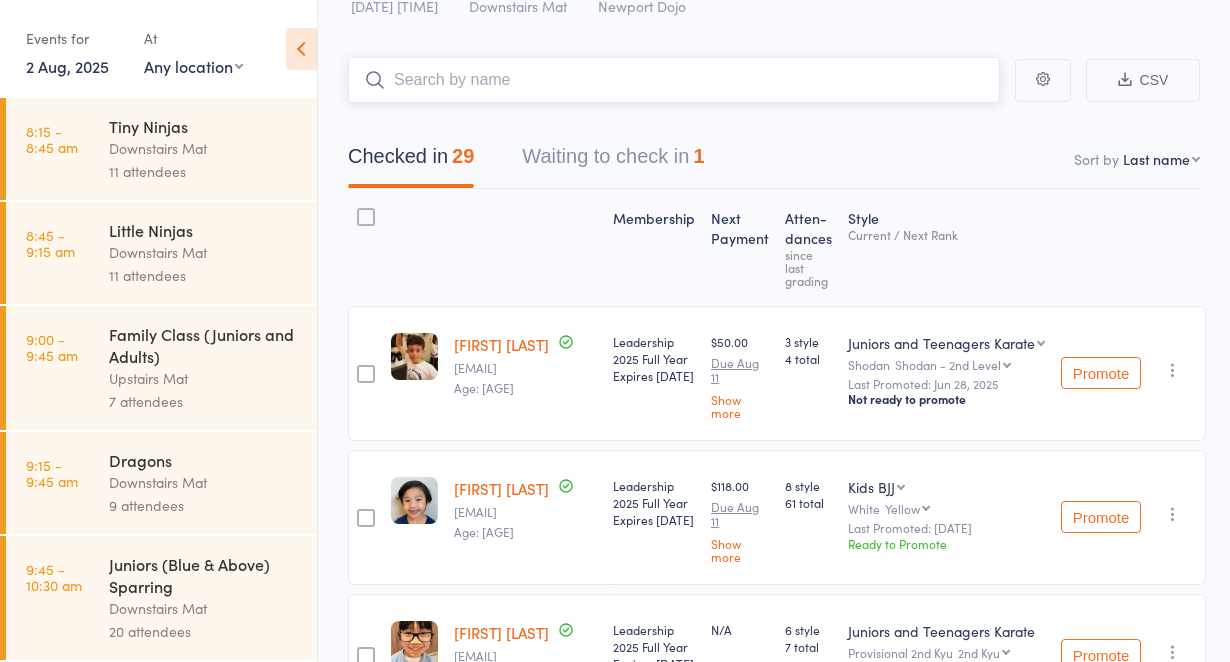 scroll, scrollTop: 0, scrollLeft: 0, axis: both 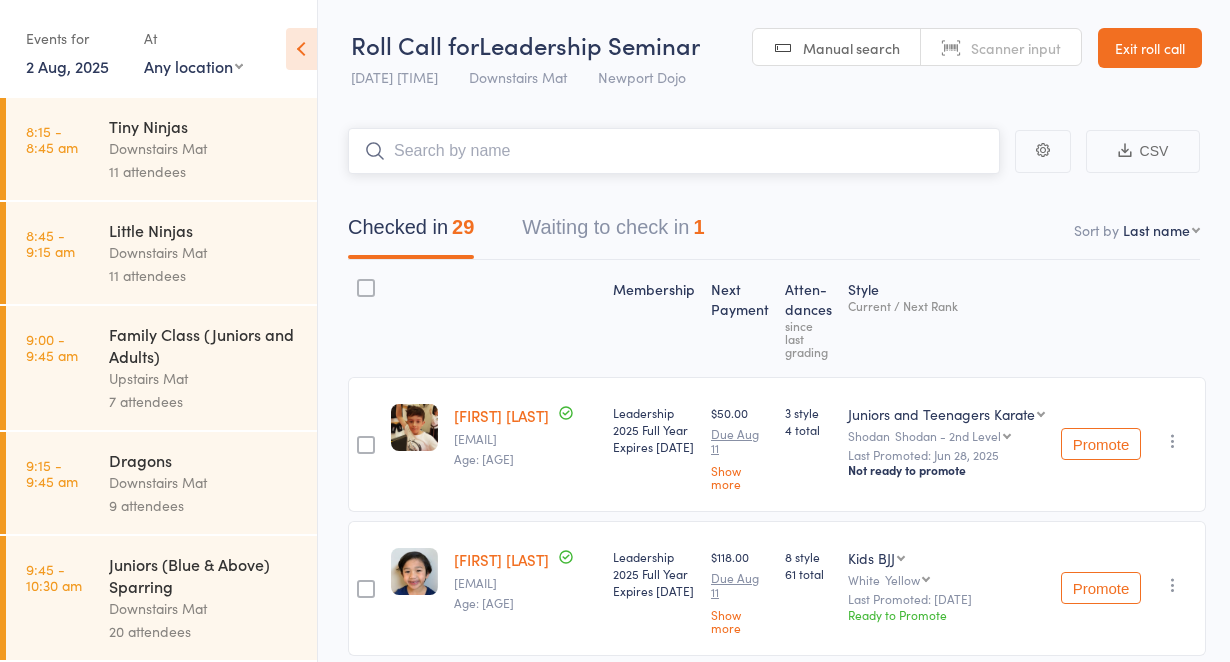 click on "Waiting to check in  1" at bounding box center (613, 232) 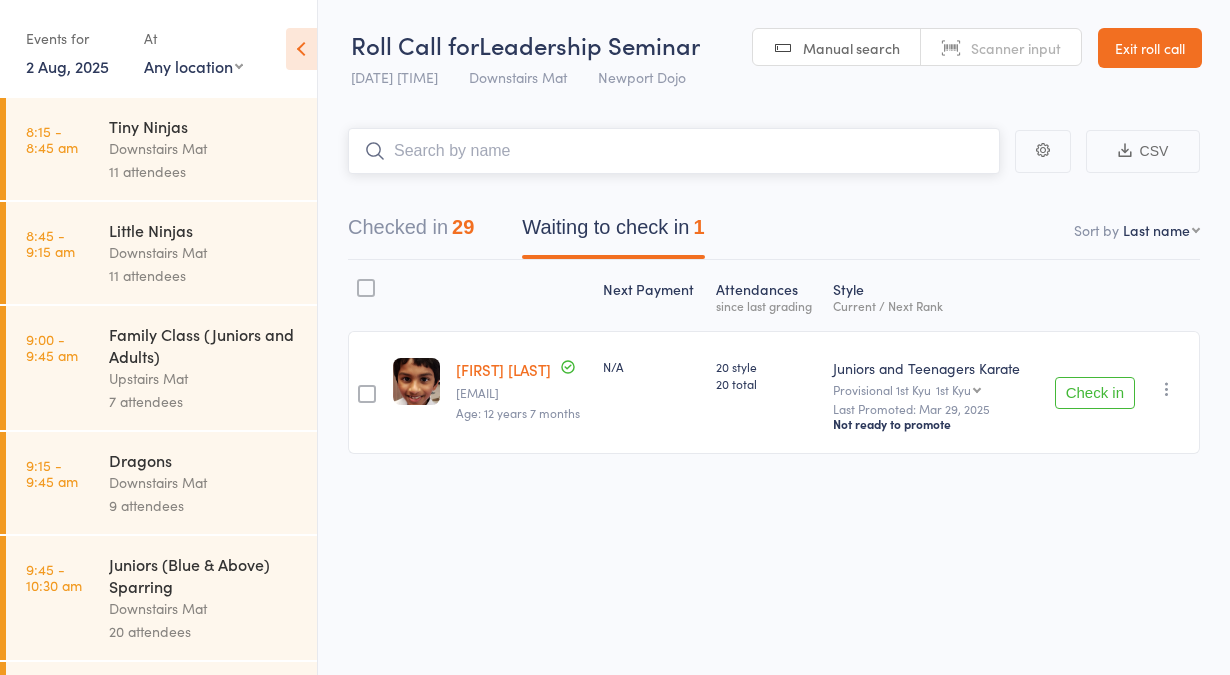 click on "Checked in  29" at bounding box center (411, 232) 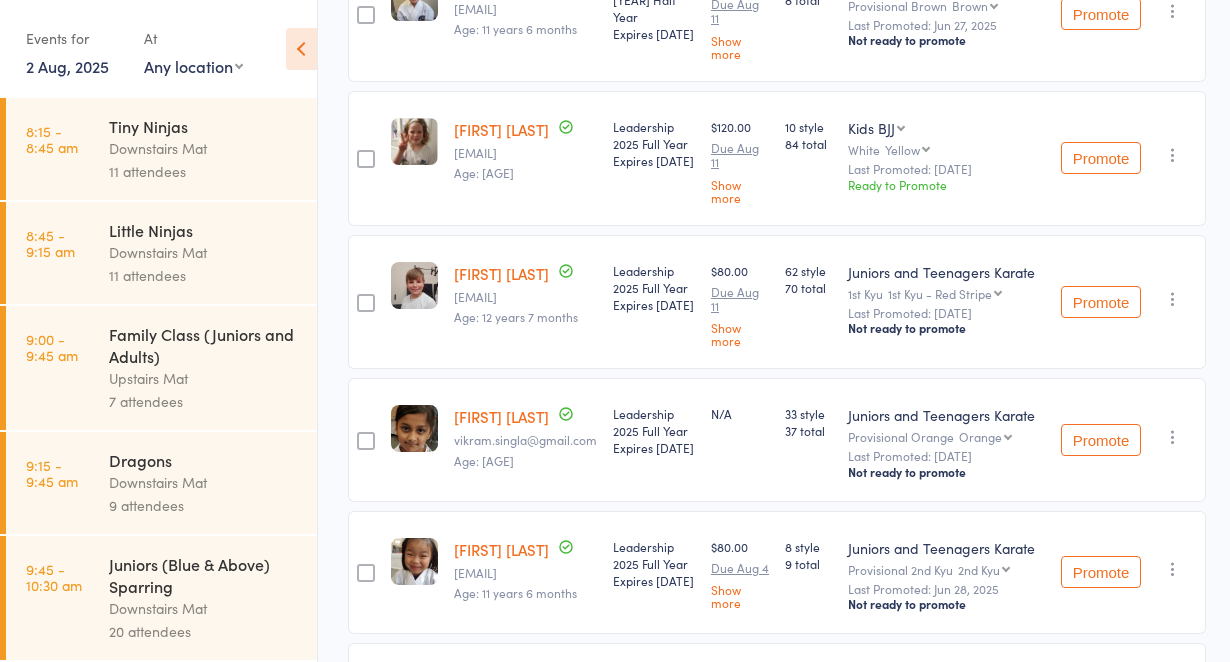 scroll, scrollTop: 3805, scrollLeft: 0, axis: vertical 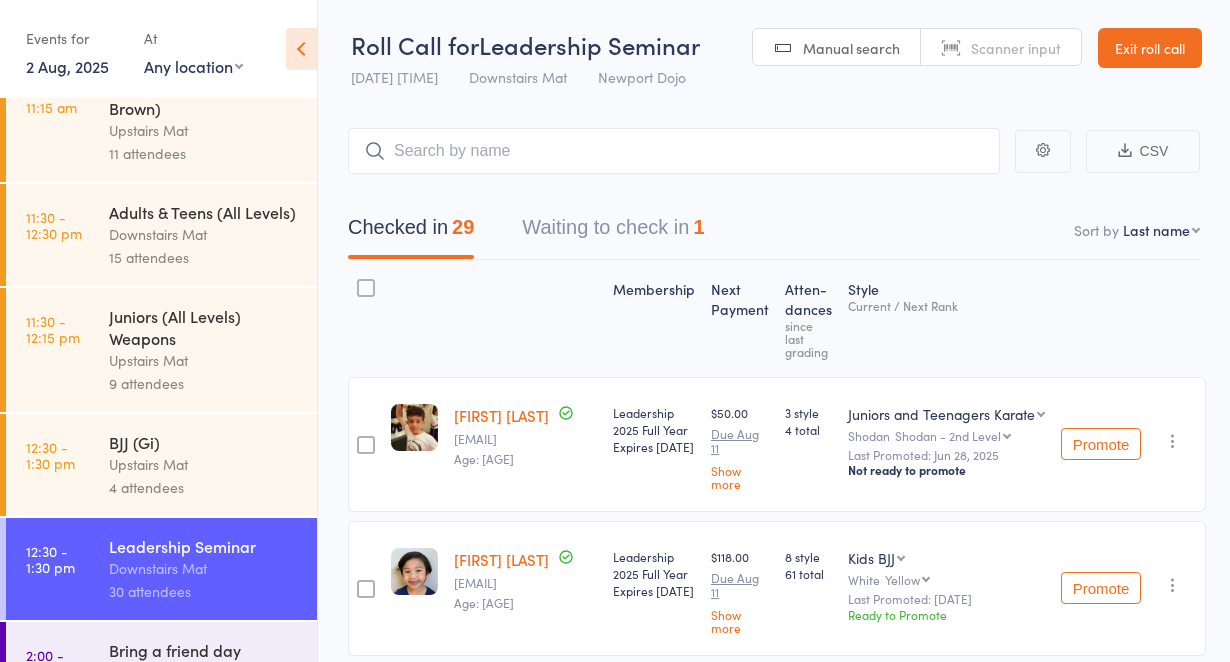 click on "Exit roll call" at bounding box center [1150, 48] 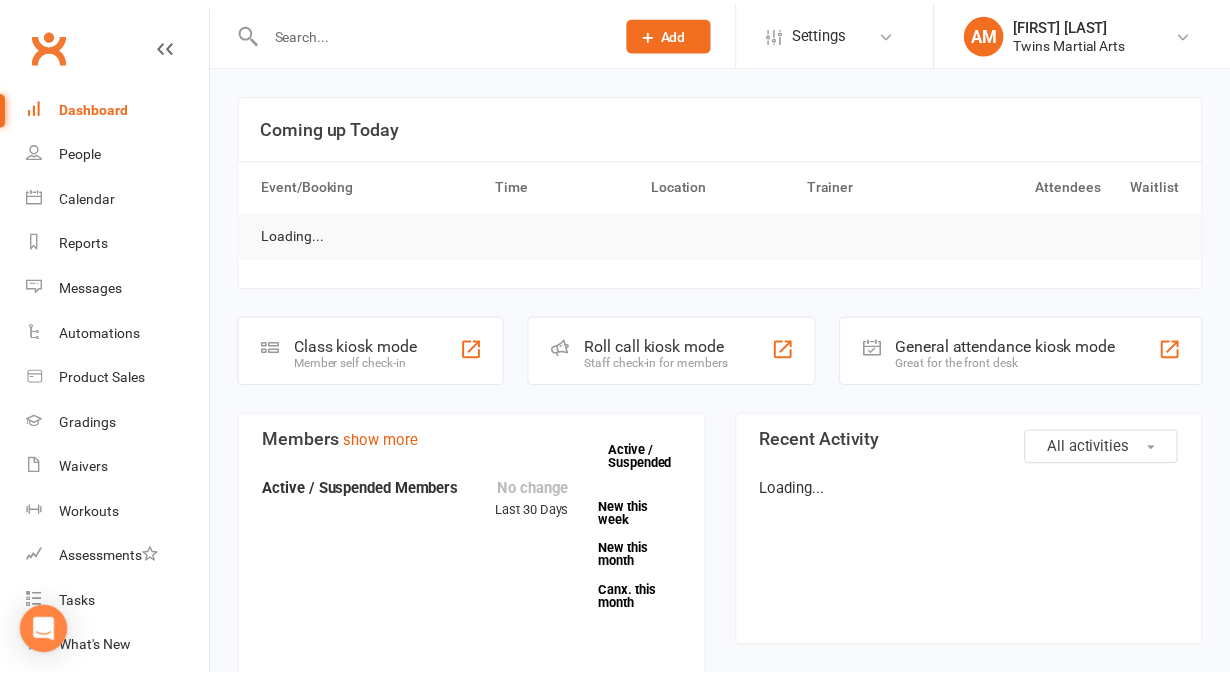scroll, scrollTop: 0, scrollLeft: 0, axis: both 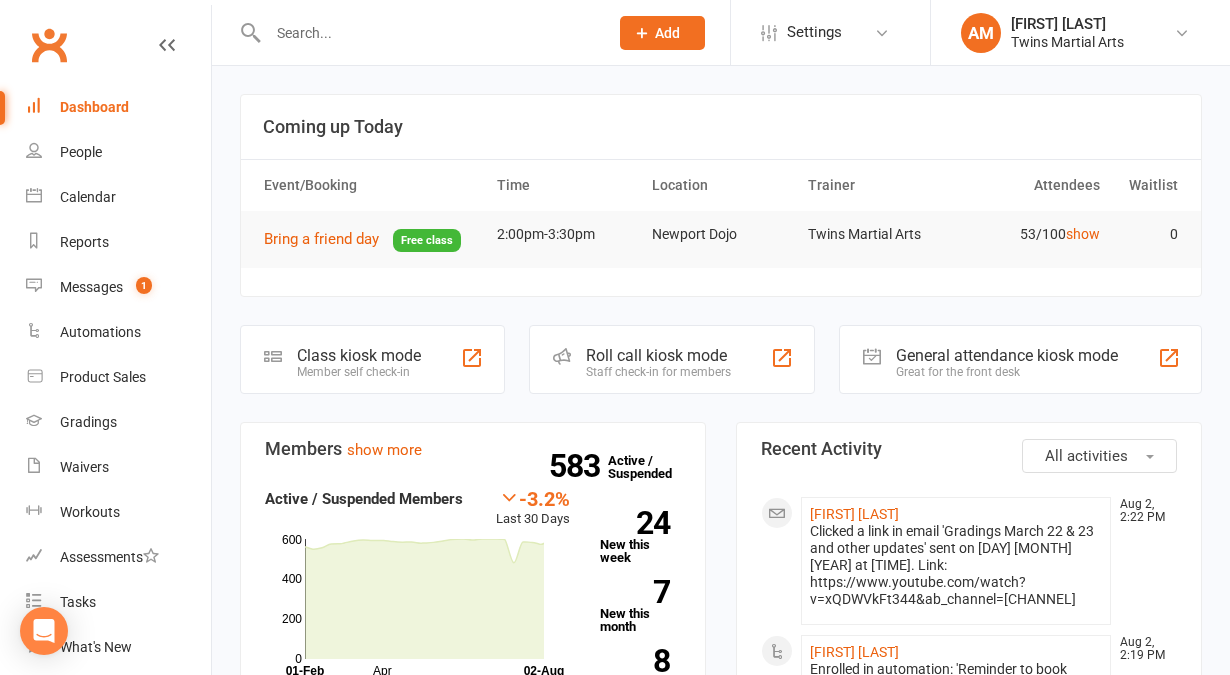 click at bounding box center (428, 33) 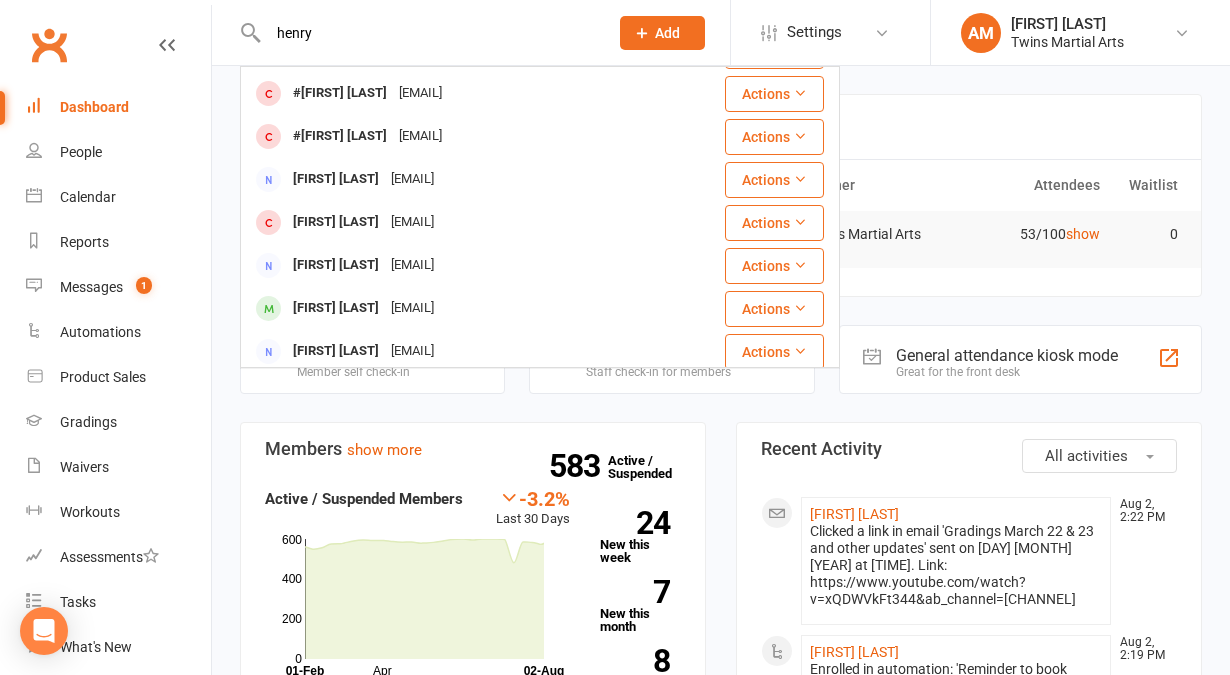scroll, scrollTop: 559, scrollLeft: 0, axis: vertical 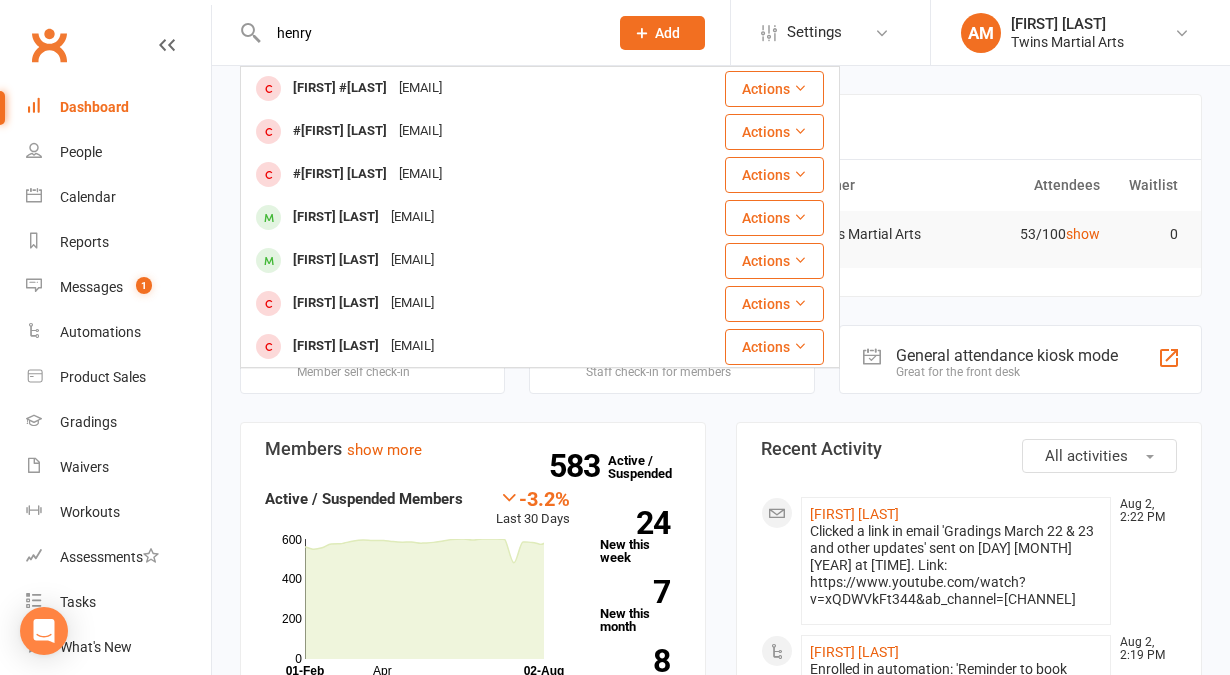 type on "henry" 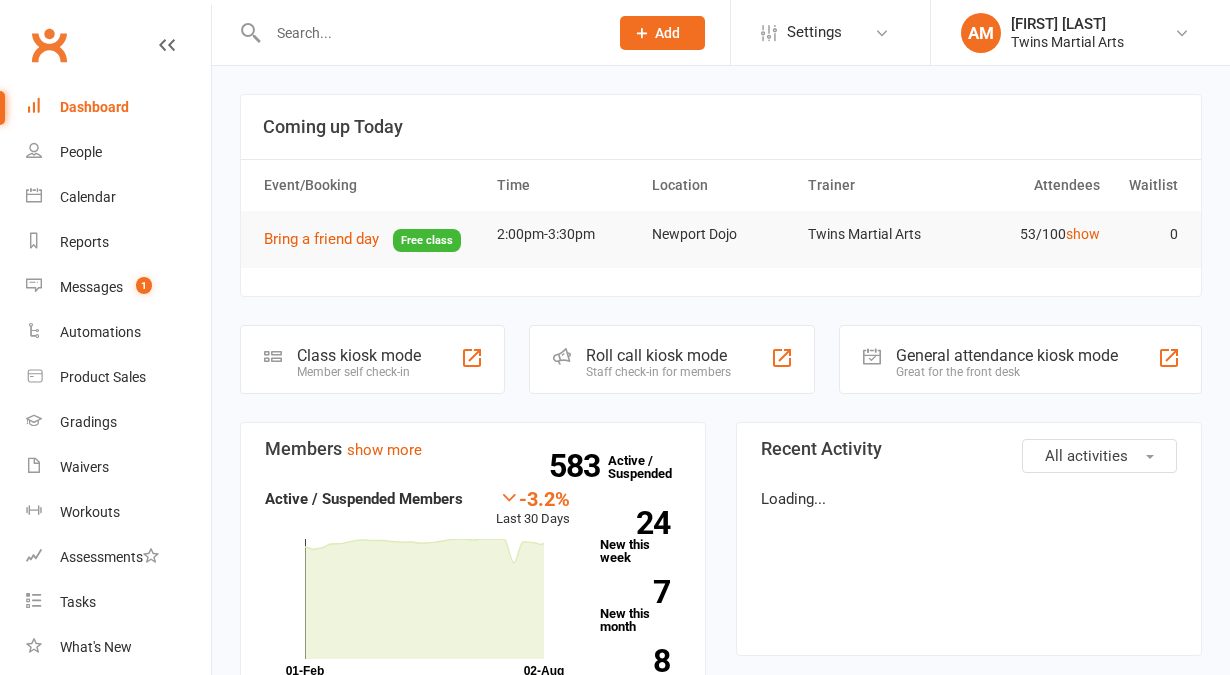 scroll, scrollTop: 0, scrollLeft: 0, axis: both 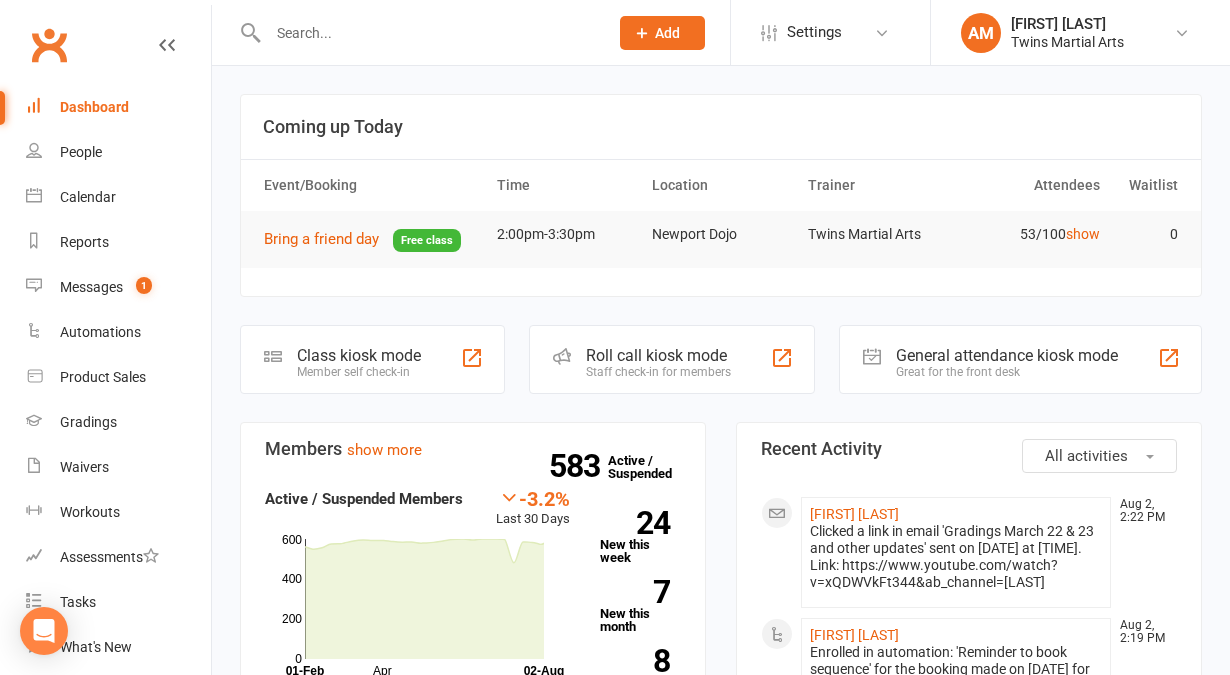 click at bounding box center [428, 33] 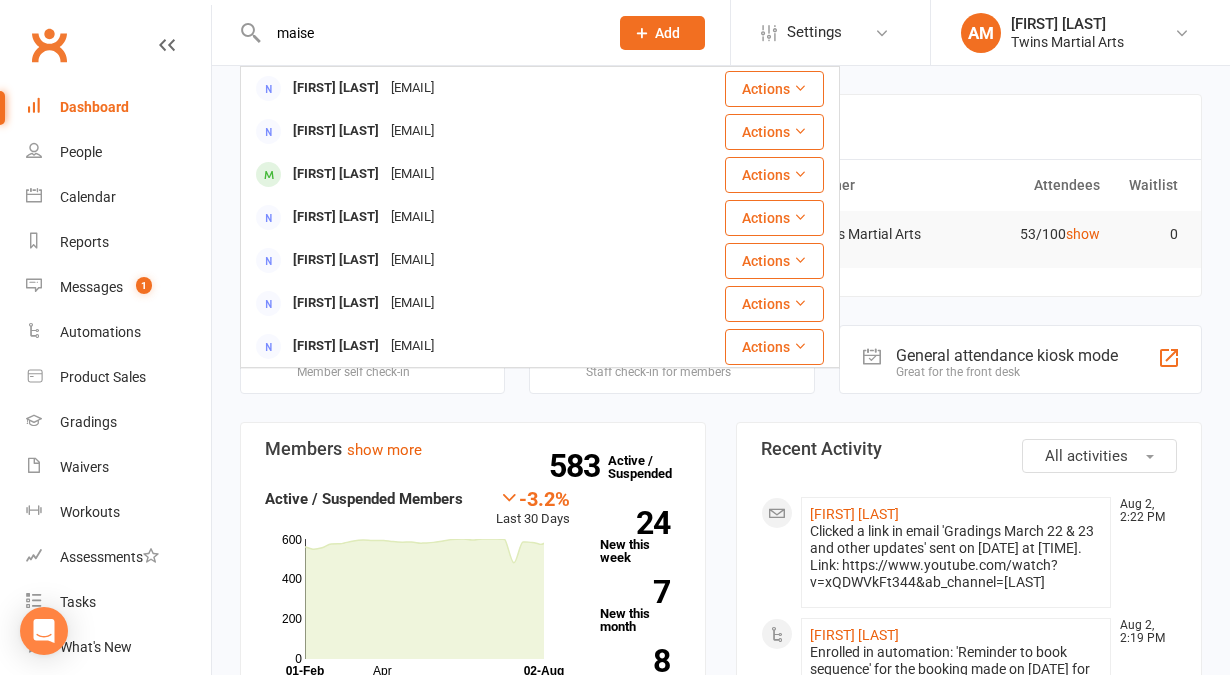 scroll, scrollTop: 559, scrollLeft: 0, axis: vertical 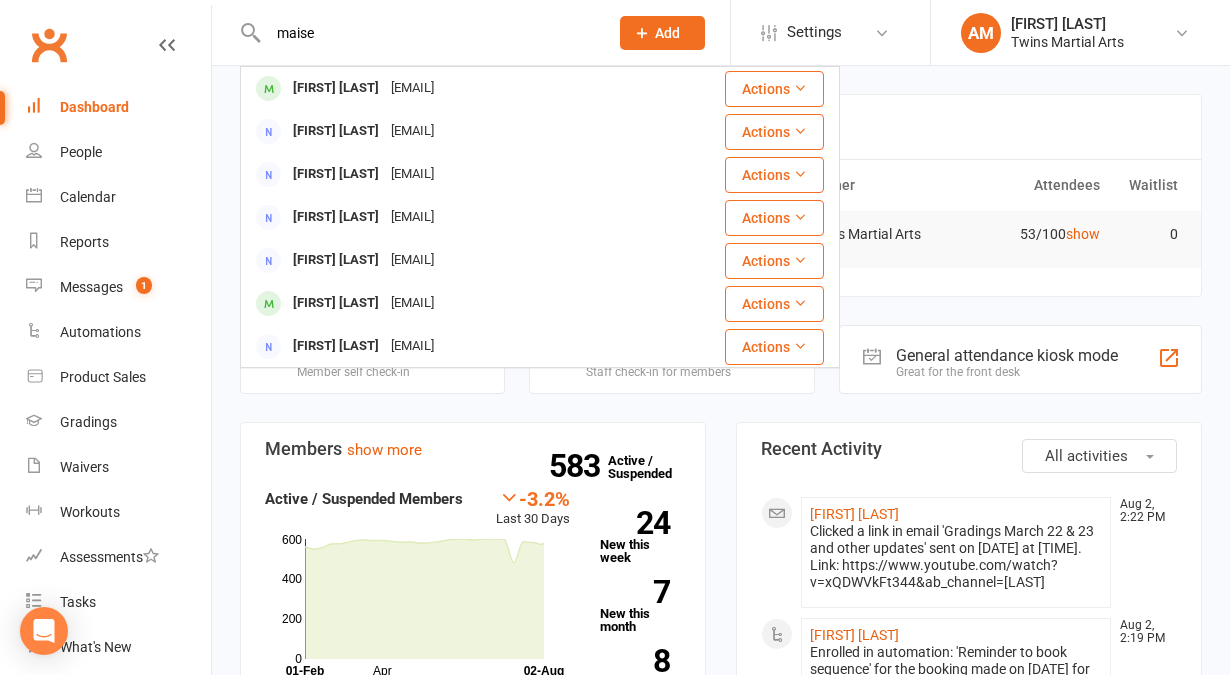 type on "maise" 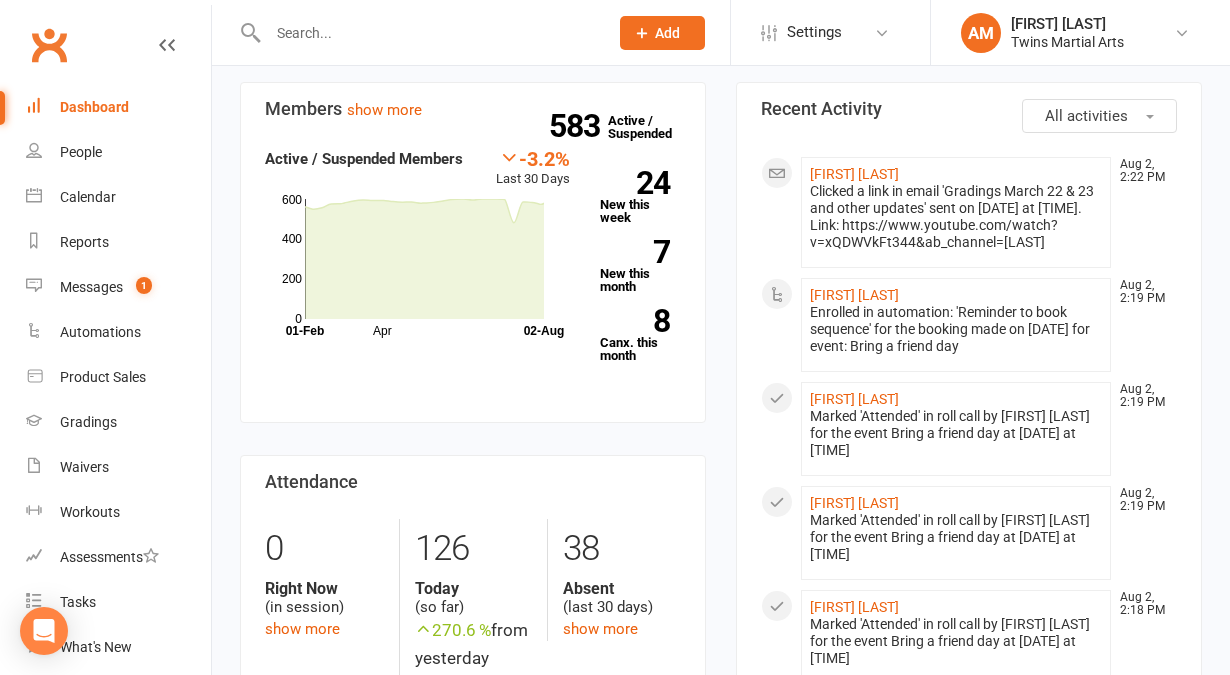 scroll, scrollTop: 0, scrollLeft: 0, axis: both 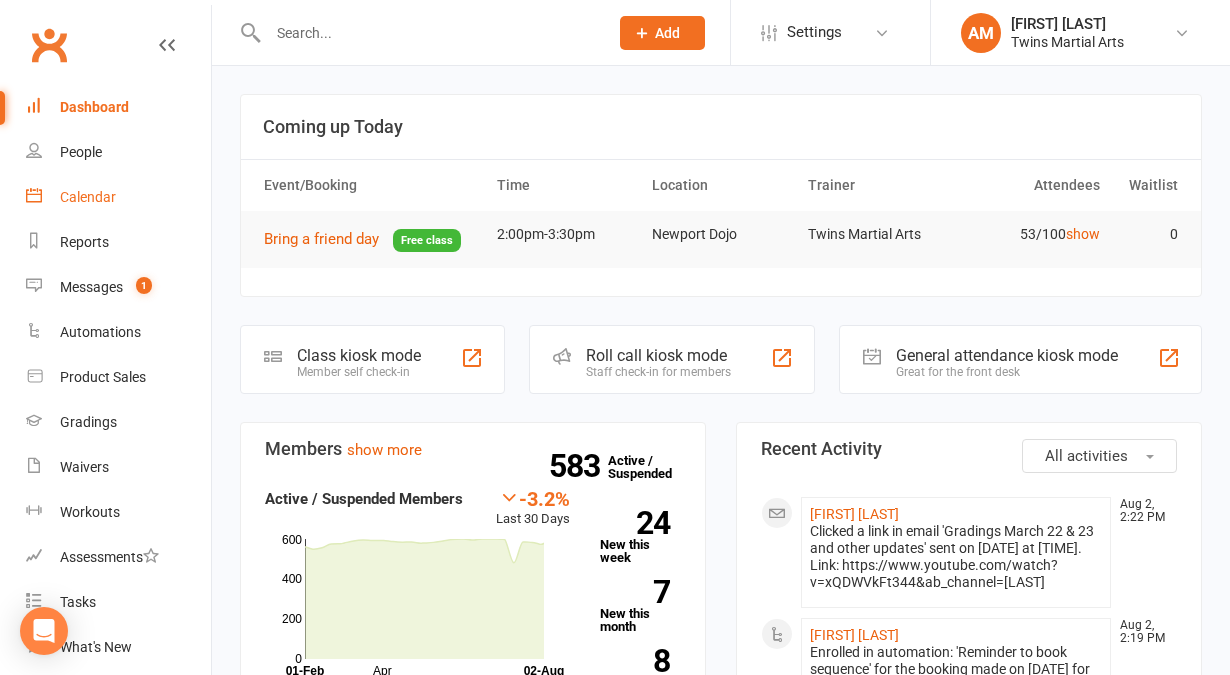 click on "Calendar" at bounding box center [118, 197] 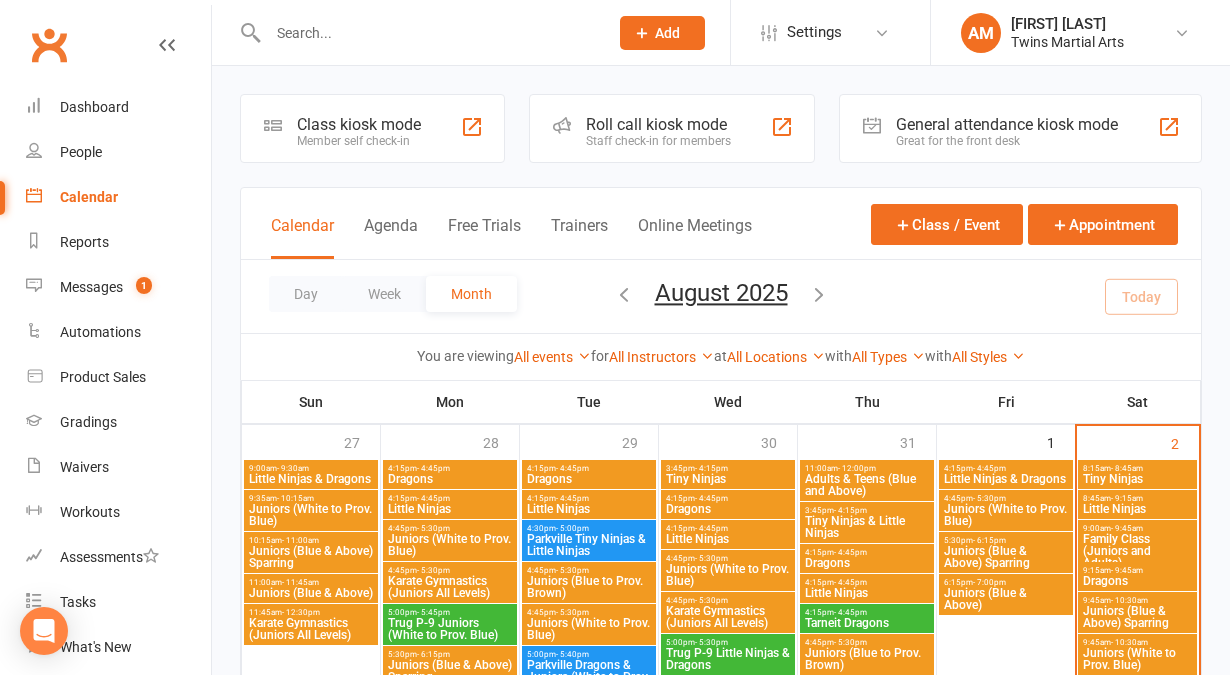 click on "Staff check-in for members" at bounding box center (658, 141) 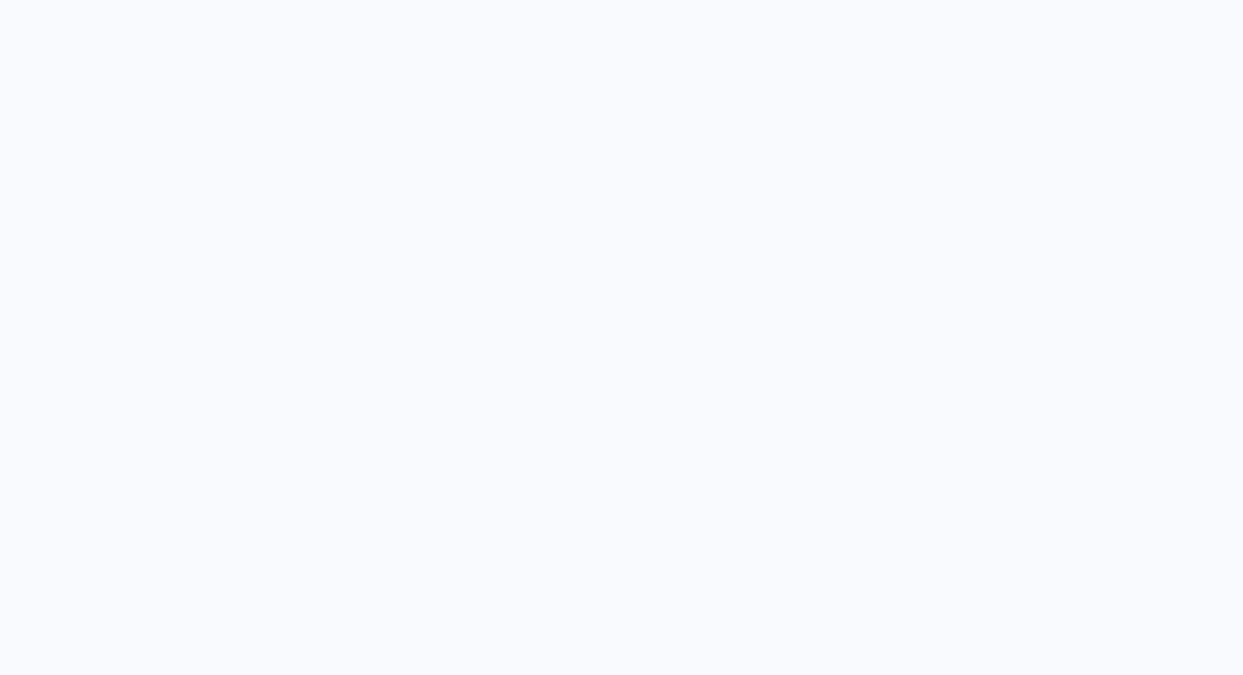 scroll, scrollTop: 0, scrollLeft: 0, axis: both 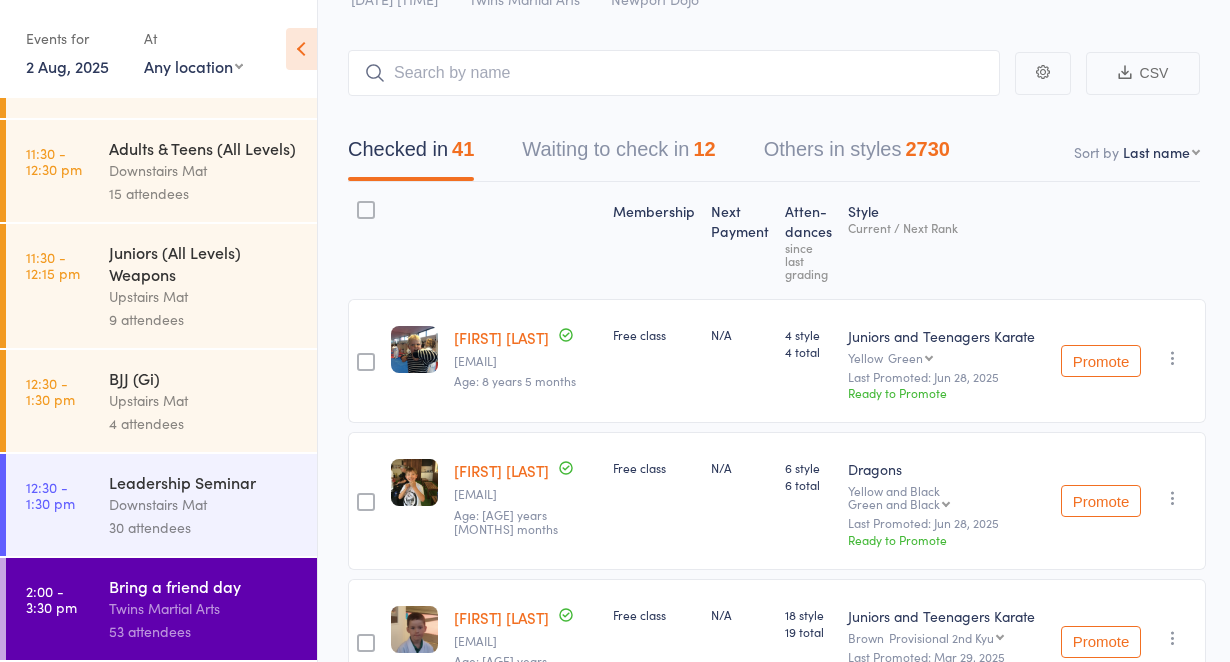 click on "Upstairs Mat" at bounding box center [204, 400] 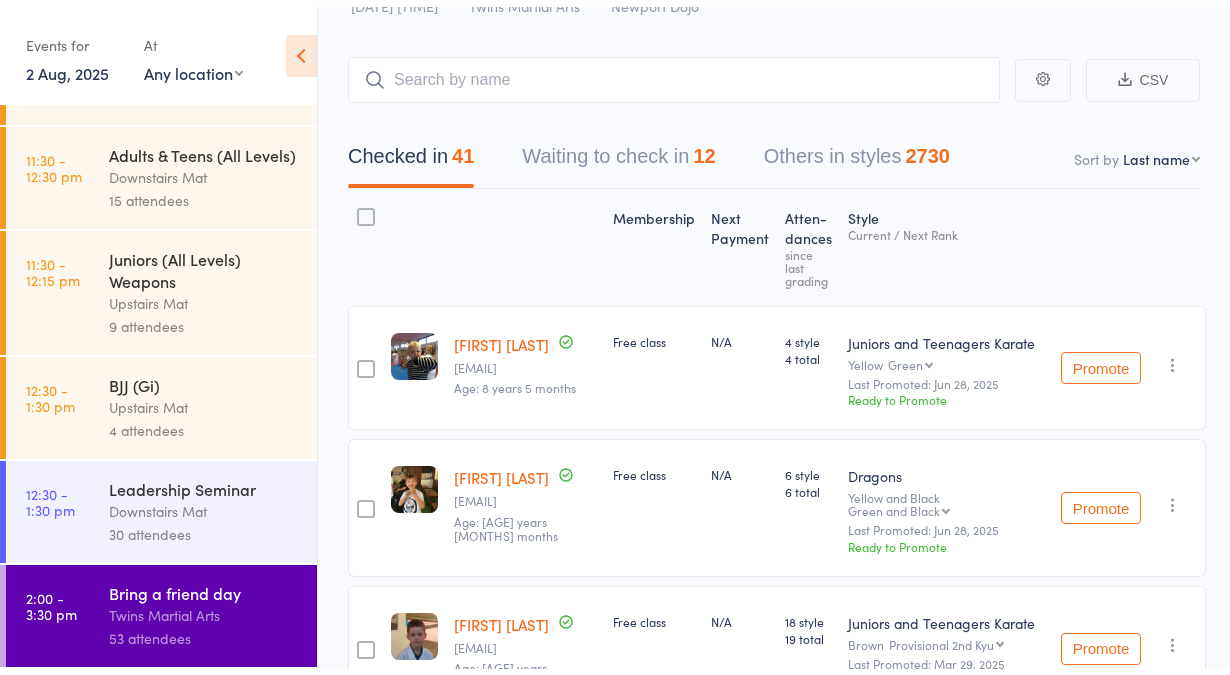 scroll, scrollTop: 0, scrollLeft: 0, axis: both 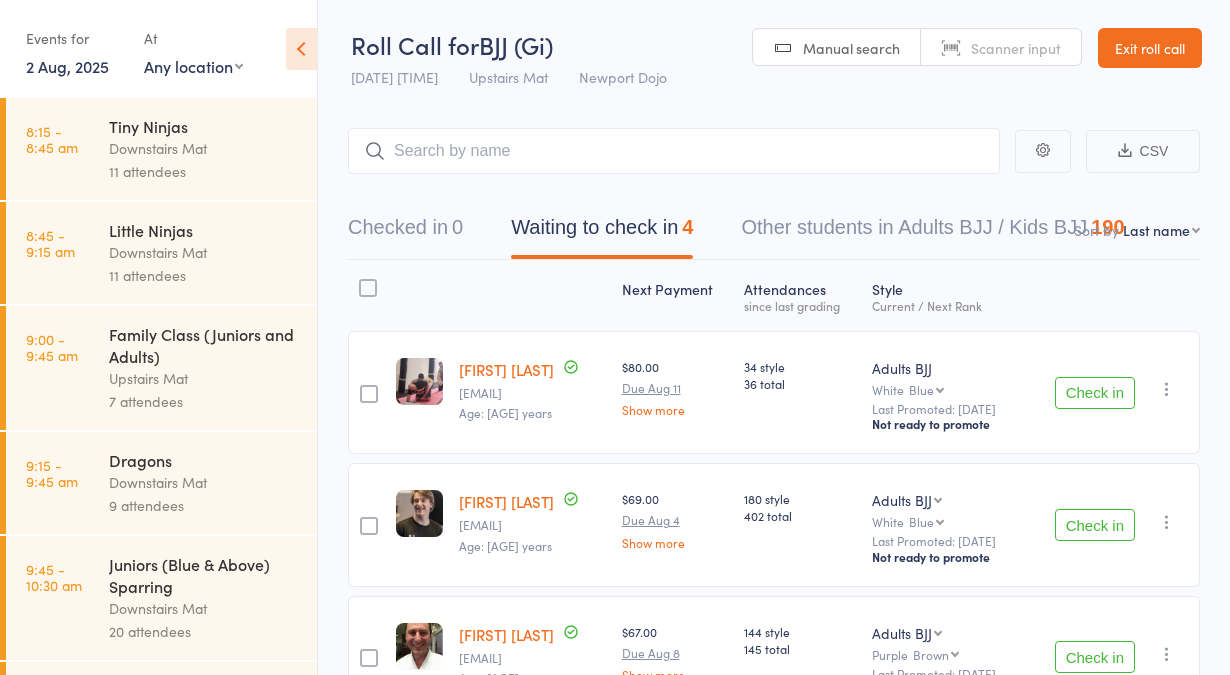 click at bounding box center [368, 288] 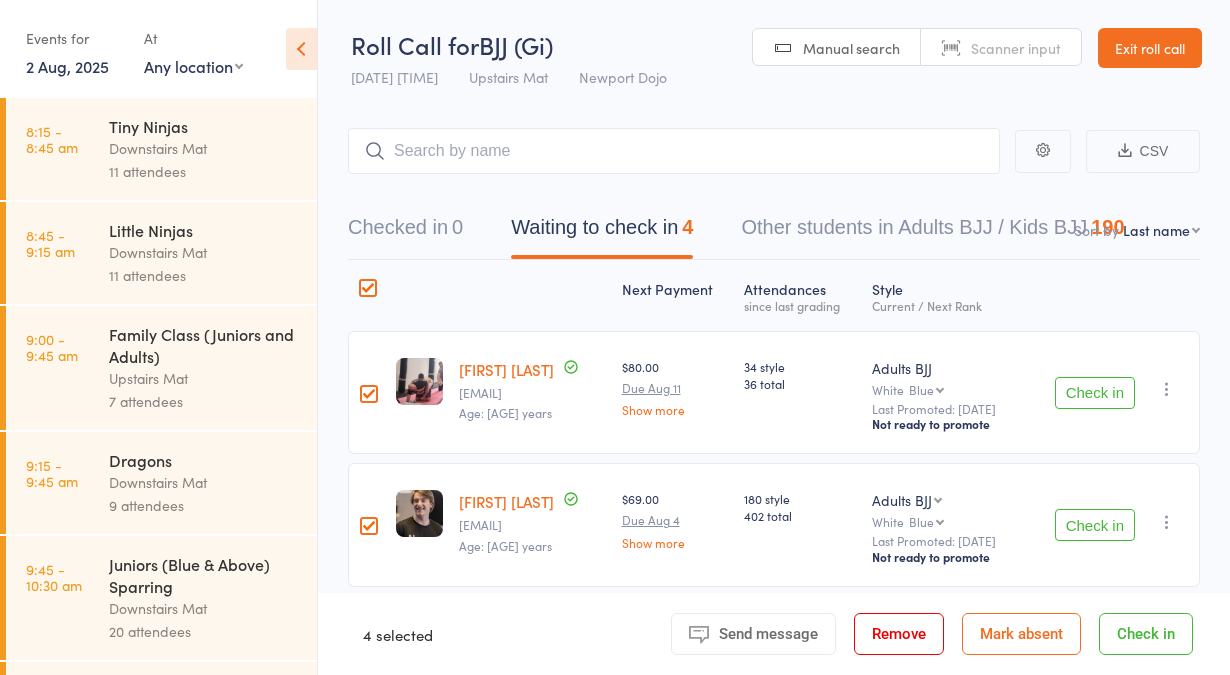 scroll, scrollTop: 260, scrollLeft: 0, axis: vertical 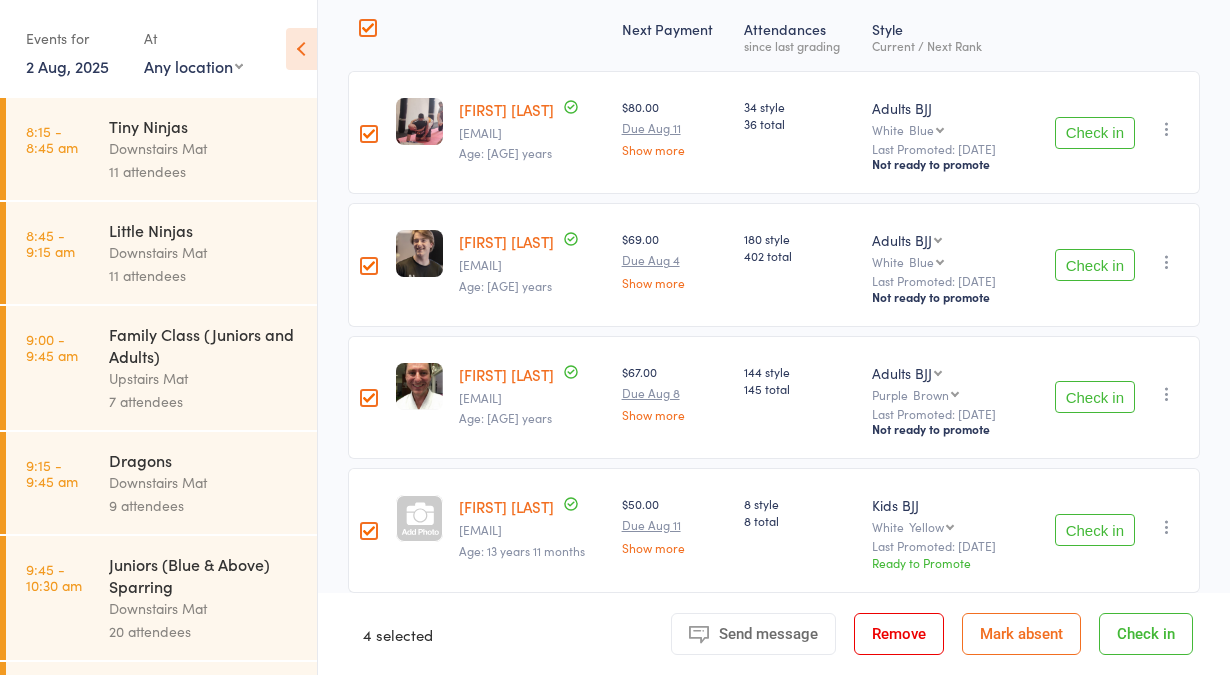 click at bounding box center (369, 531) 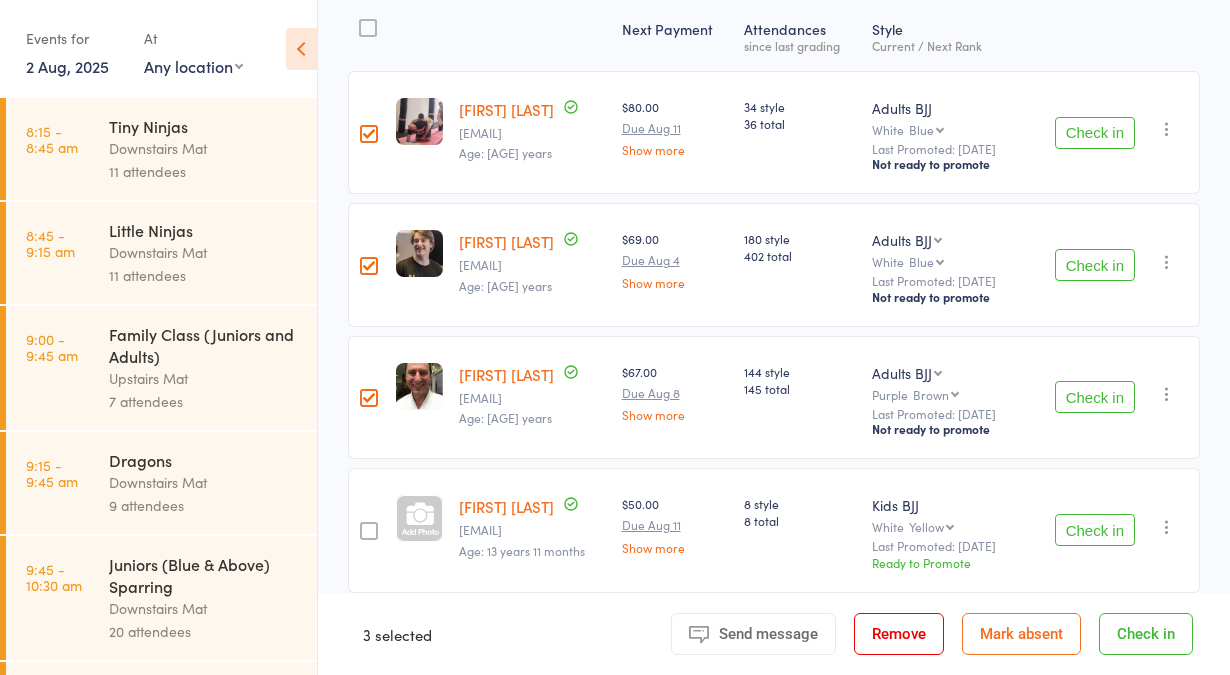 click on "Check in" at bounding box center [1146, 634] 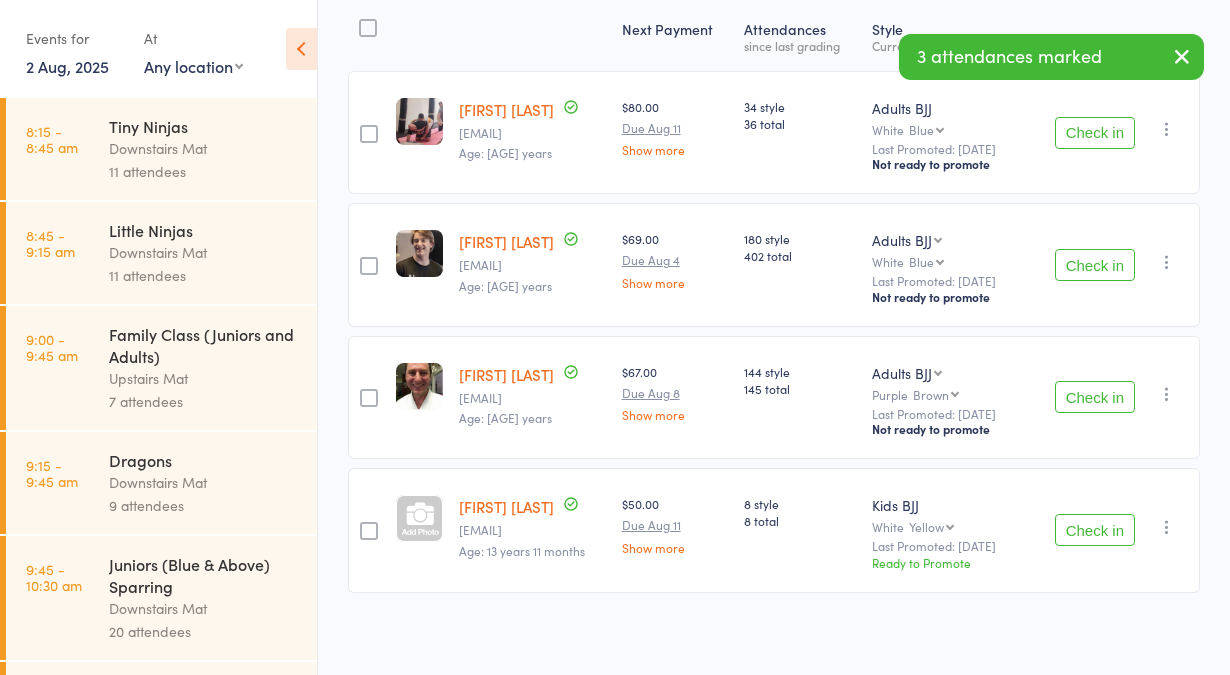 scroll, scrollTop: 0, scrollLeft: 0, axis: both 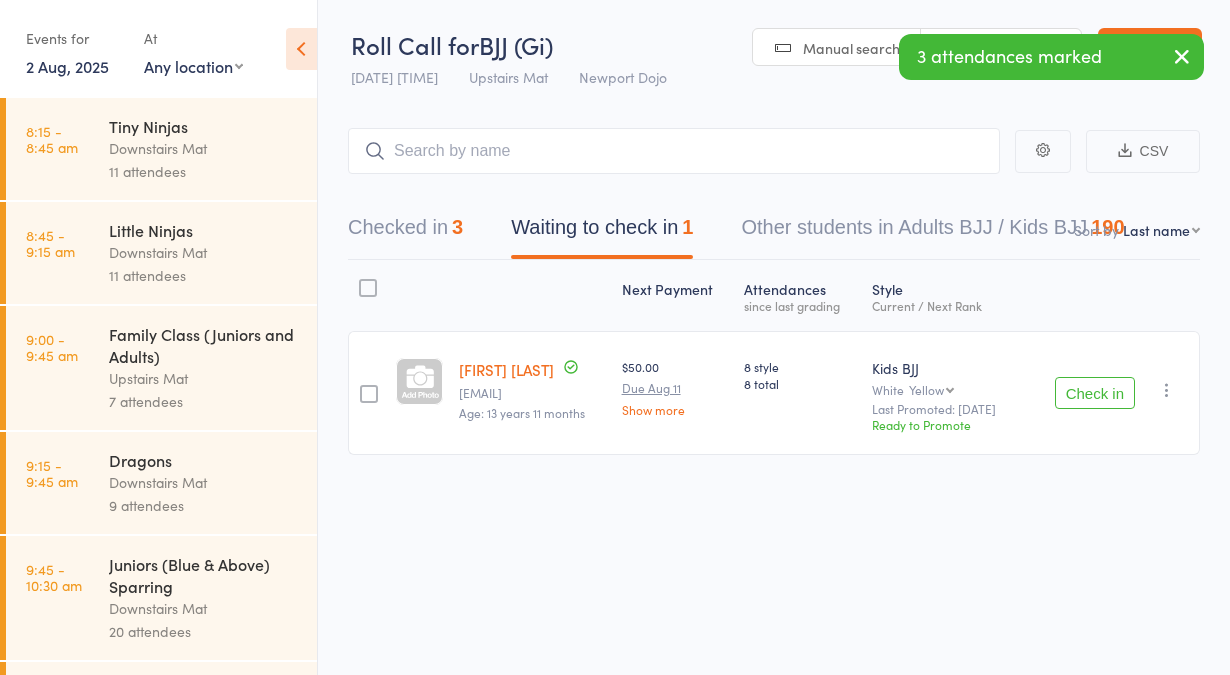 click at bounding box center (1167, 390) 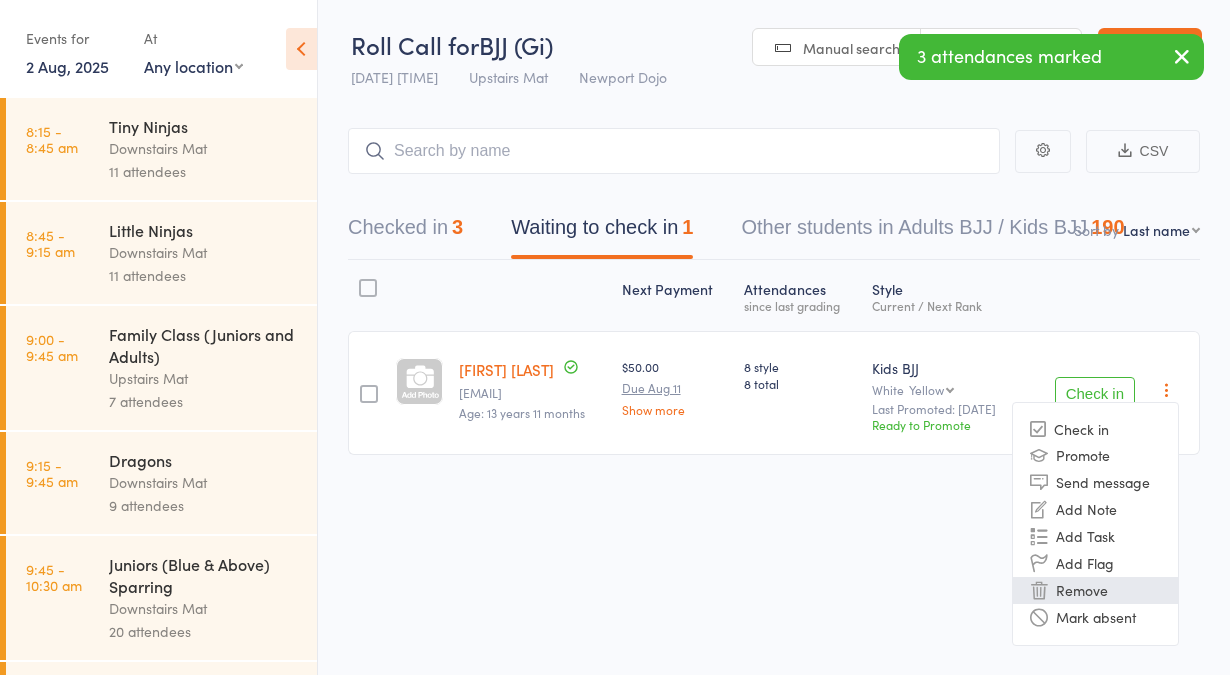 click on "Remove" at bounding box center (1095, 590) 